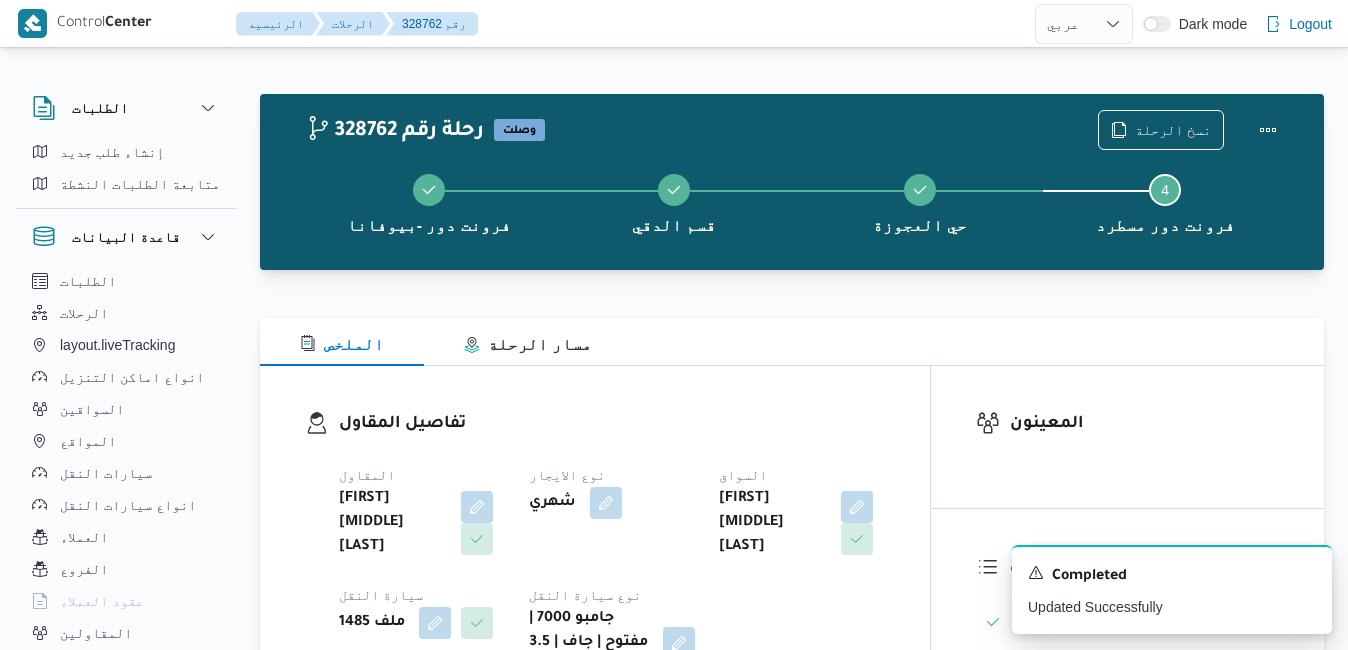 select on "ar" 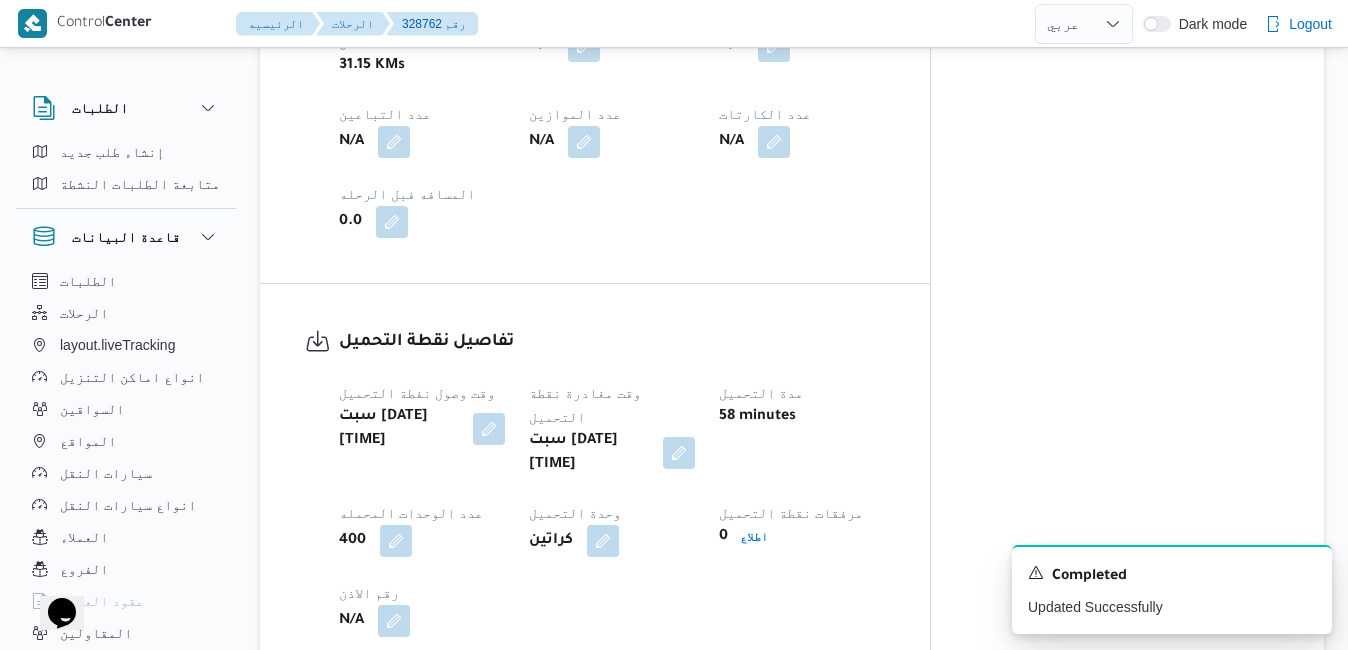 scroll, scrollTop: 0, scrollLeft: 0, axis: both 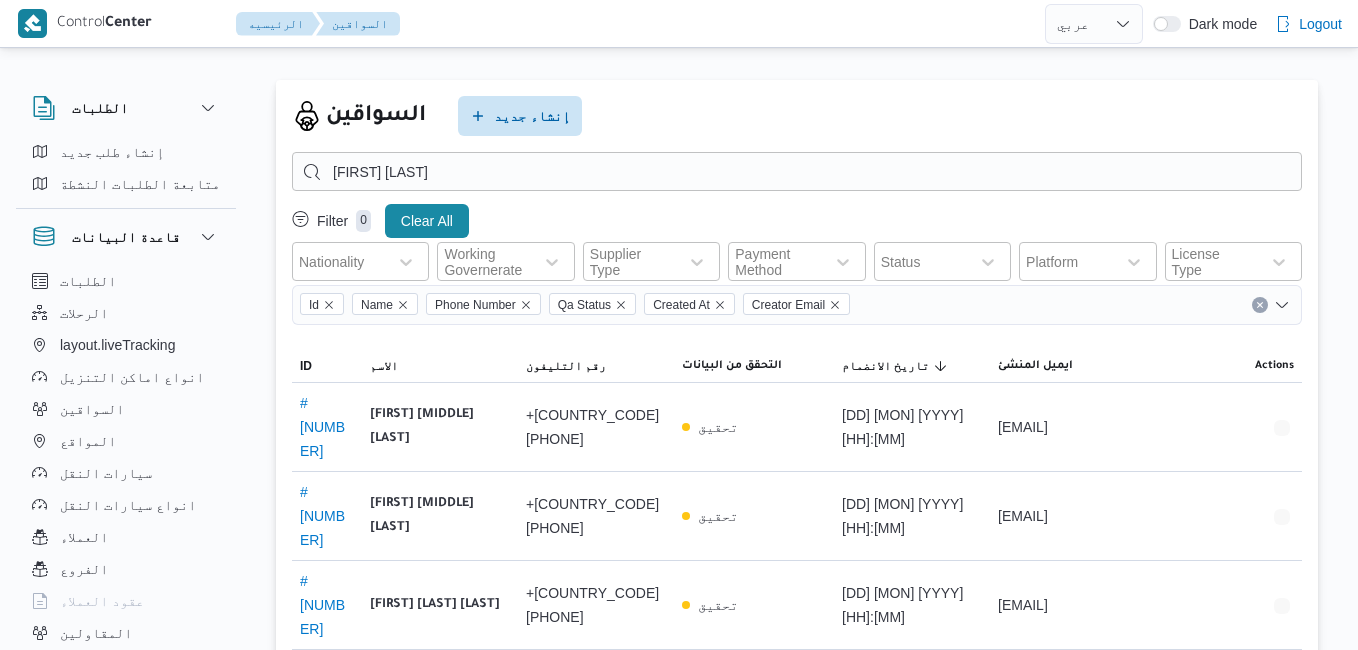 select on "ar" 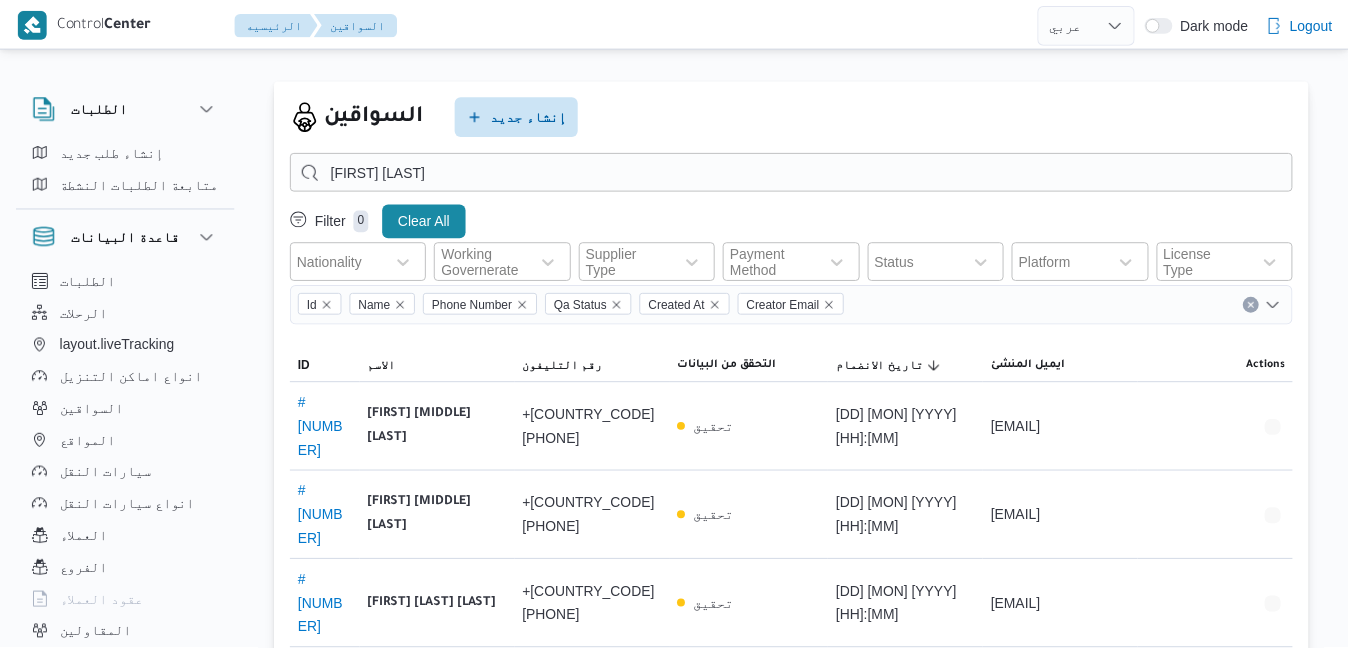 scroll, scrollTop: 0, scrollLeft: 0, axis: both 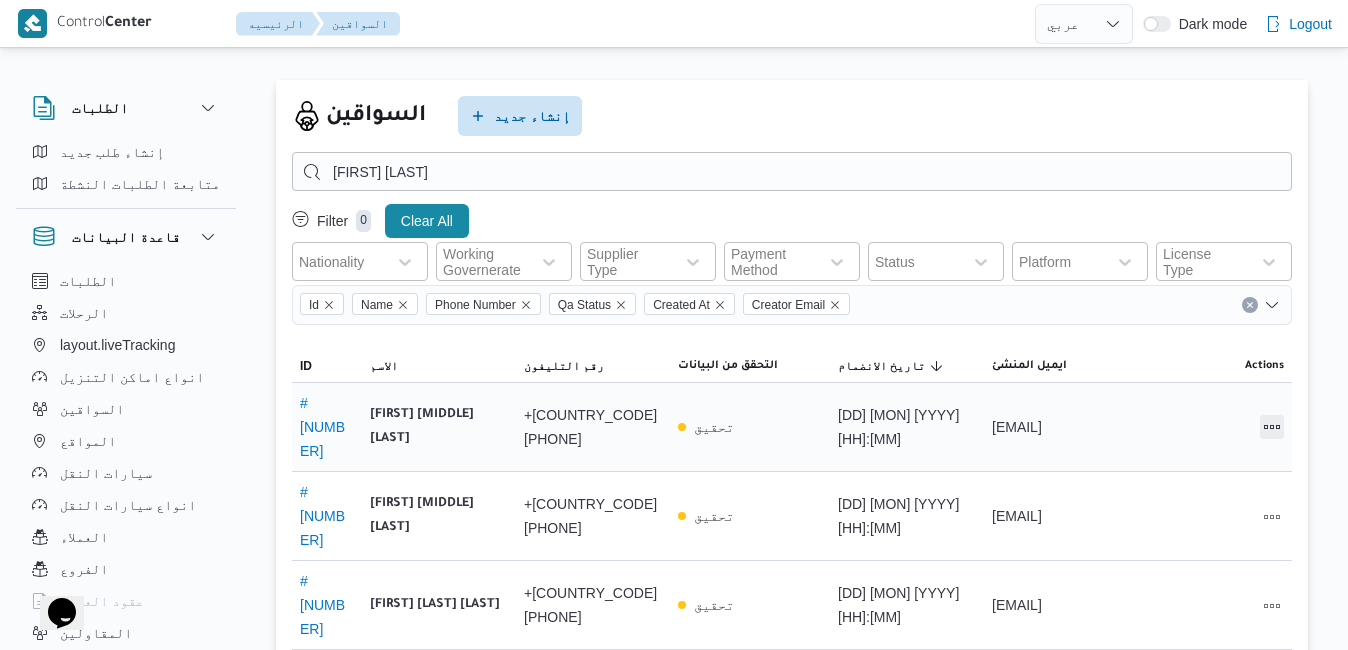 click at bounding box center [1272, 427] 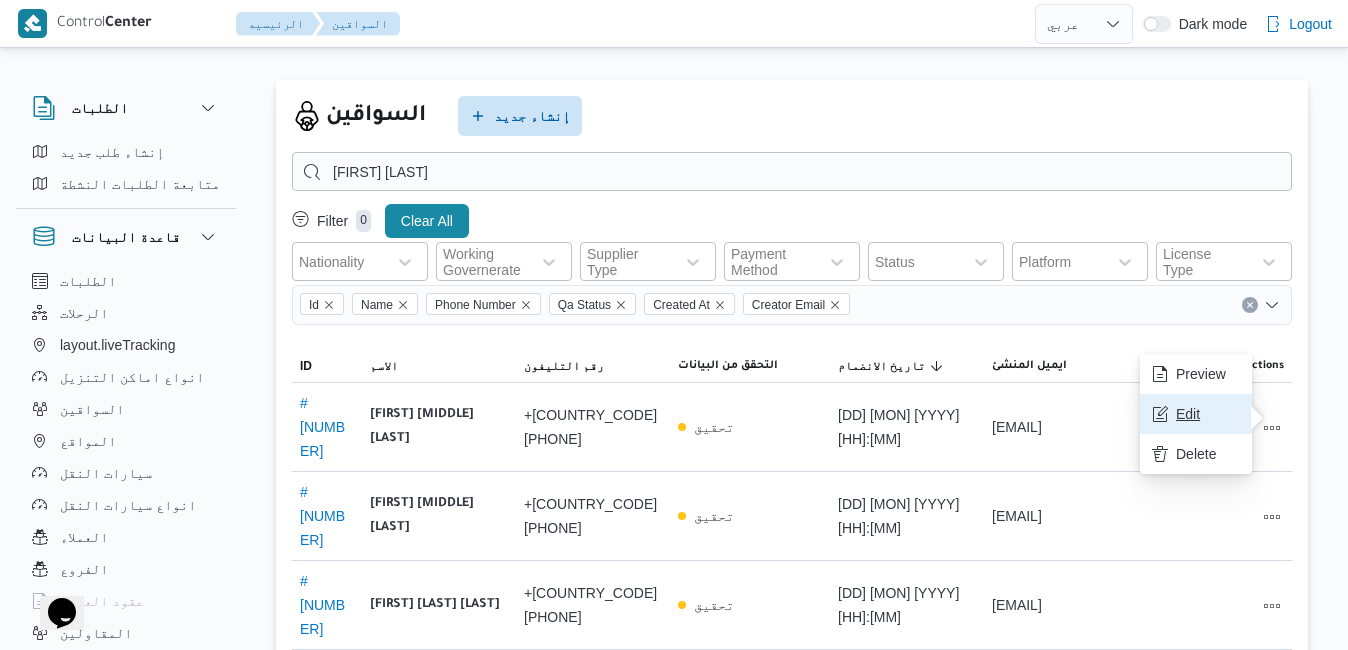 click on "Edit" at bounding box center [1208, 414] 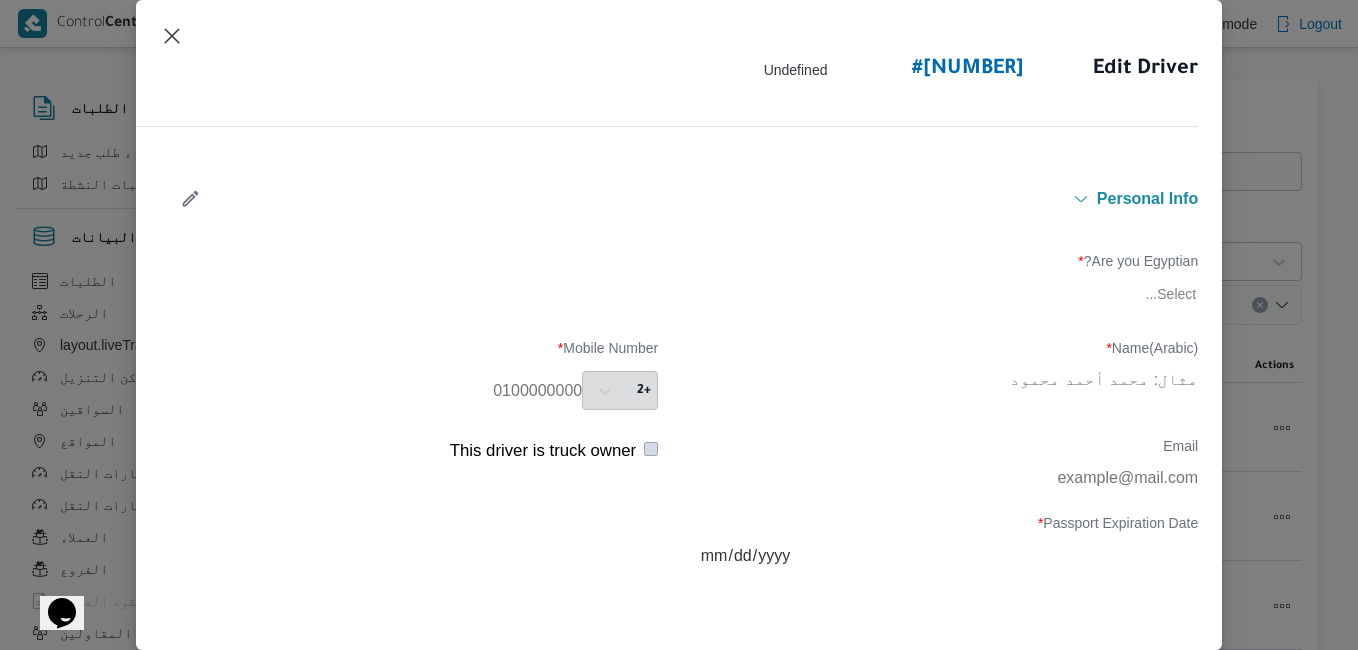 type on "[FIRST] [MIDDLE] [LAST]" 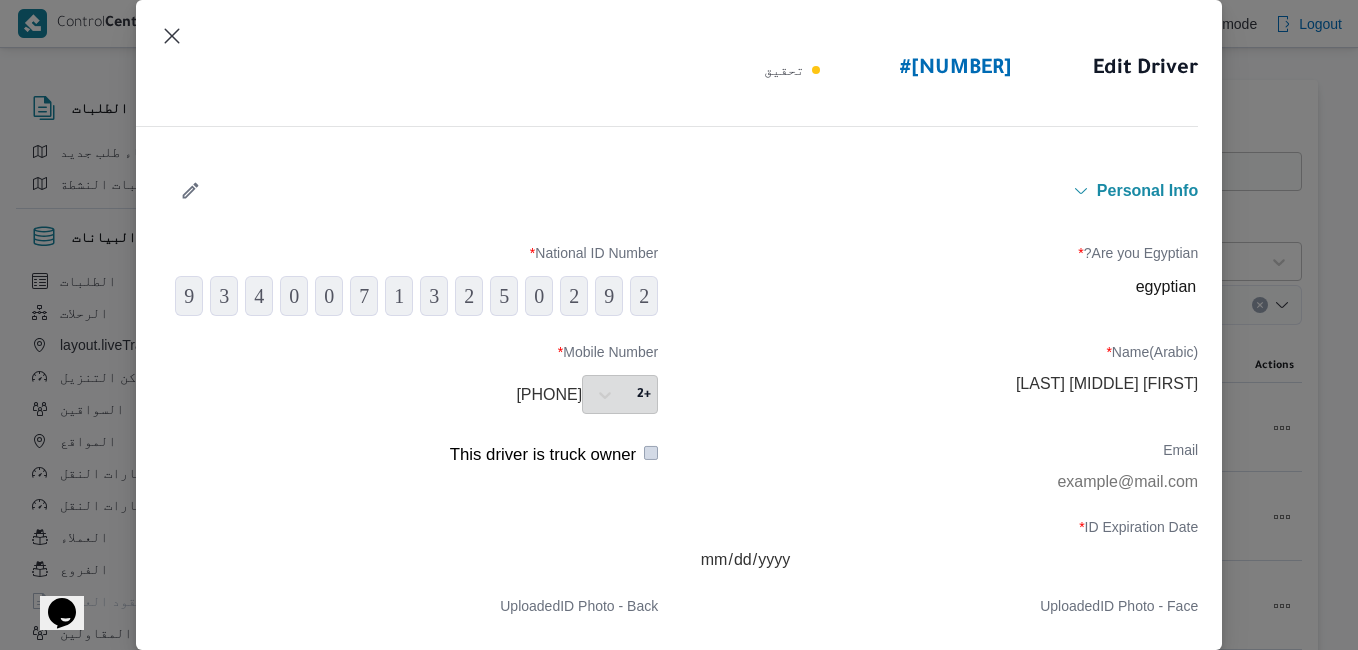scroll, scrollTop: 44, scrollLeft: 0, axis: vertical 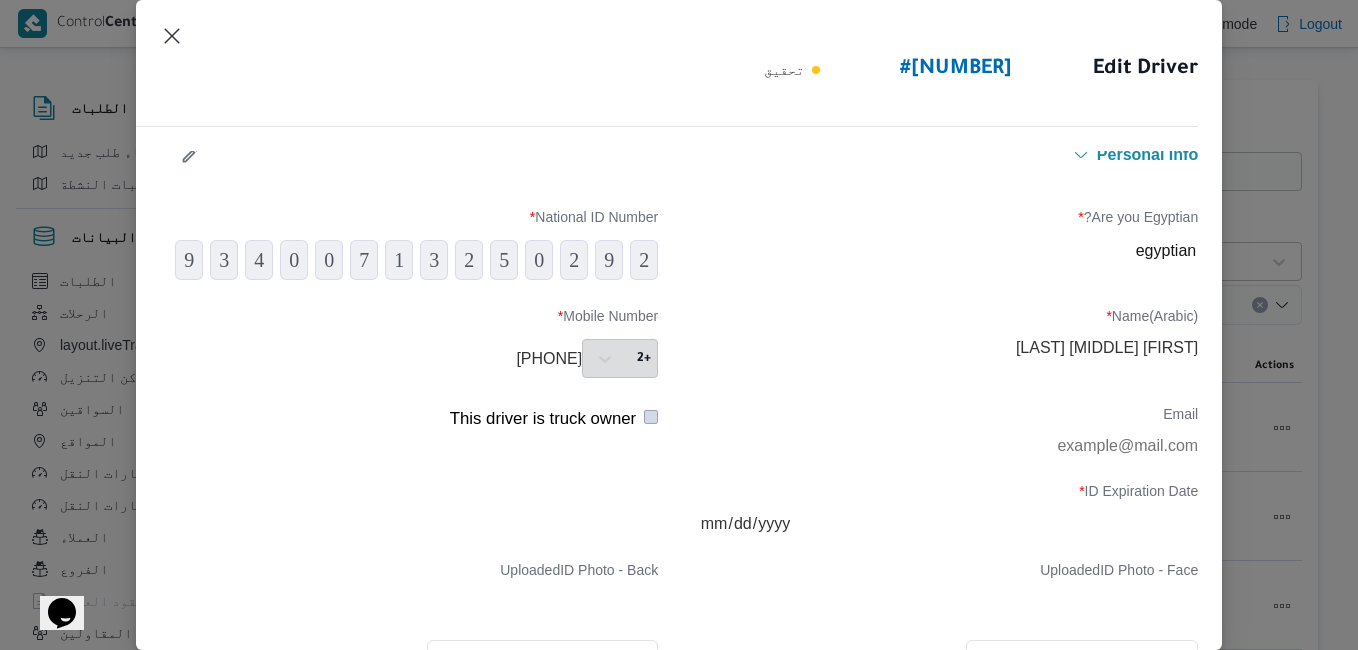 click 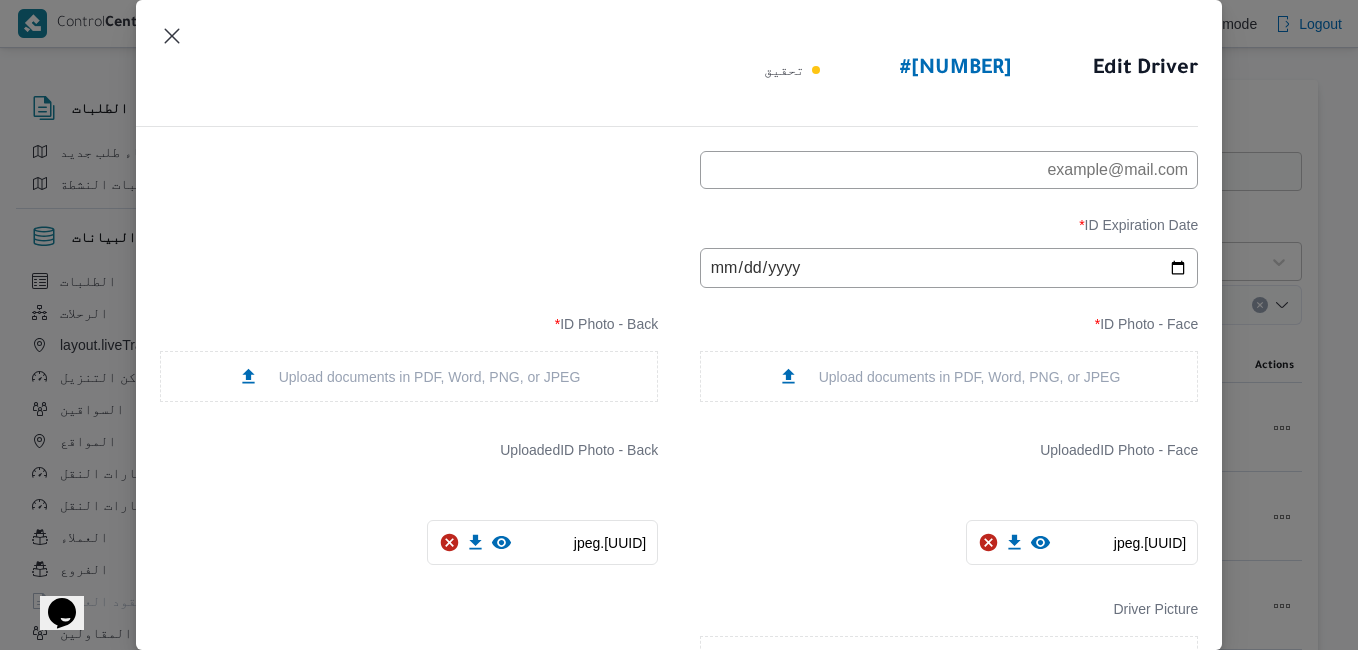 scroll, scrollTop: 335, scrollLeft: 0, axis: vertical 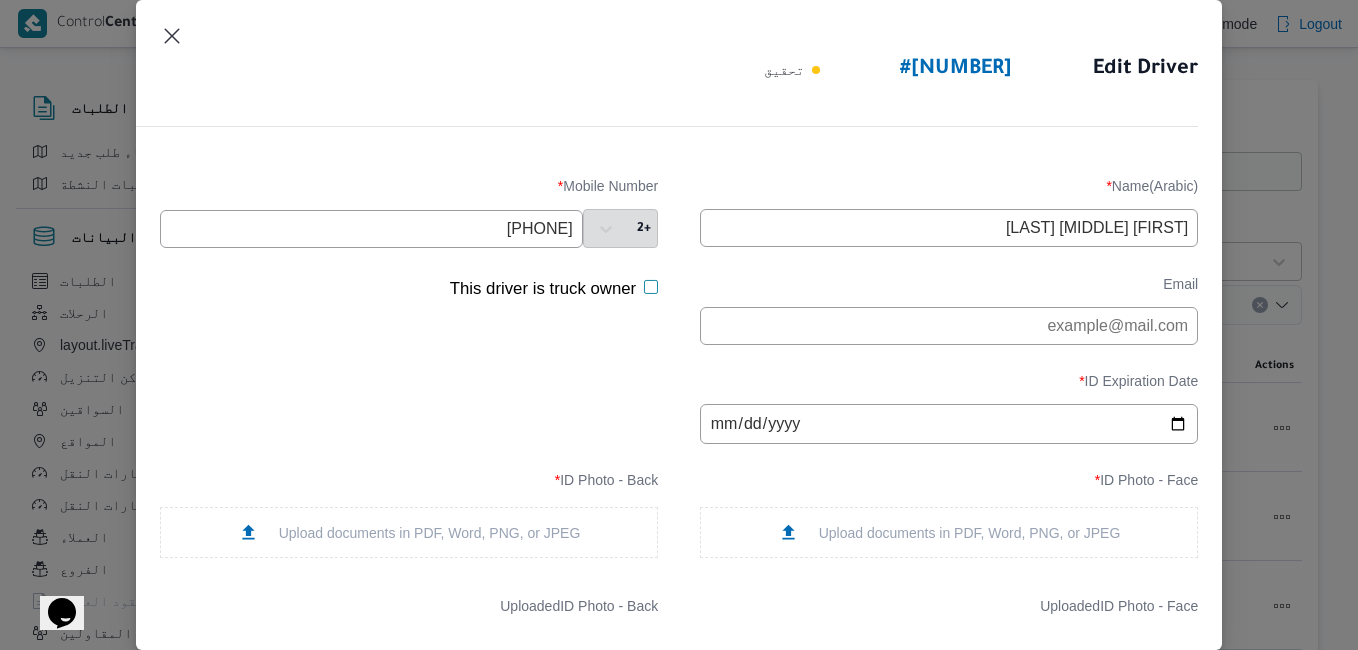click on "[PHONE]" at bounding box center [371, 229] 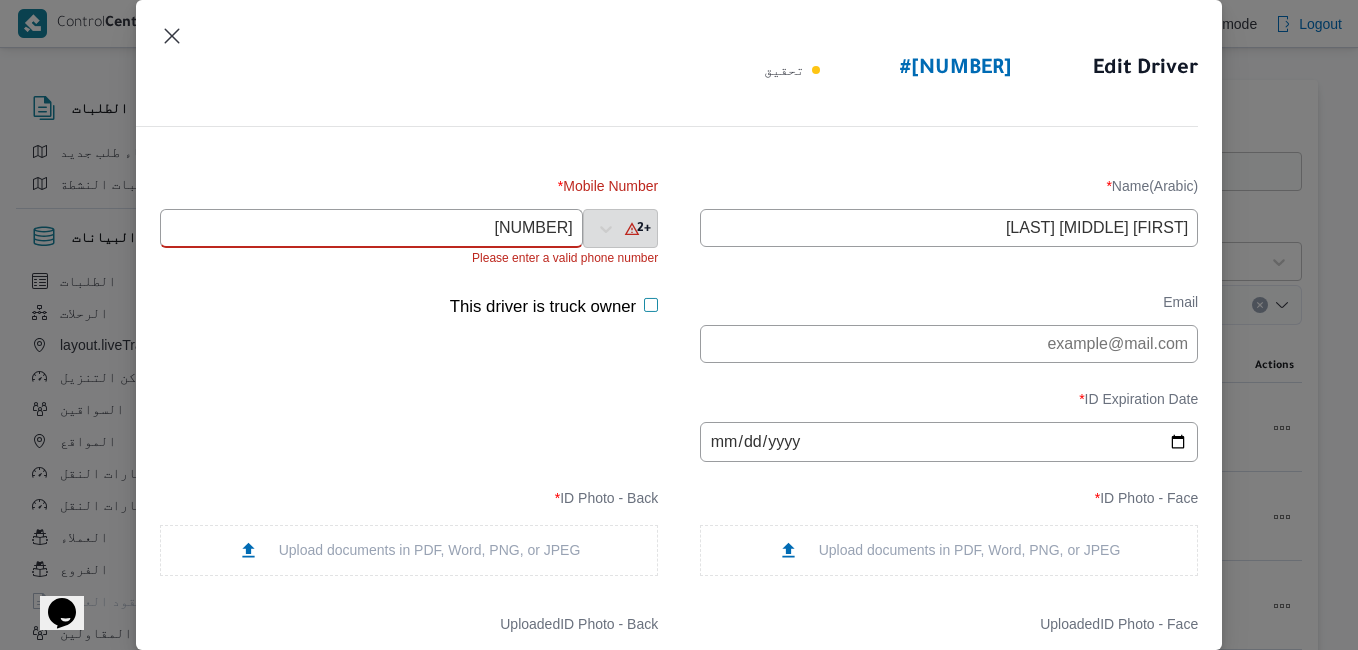 type on "0" 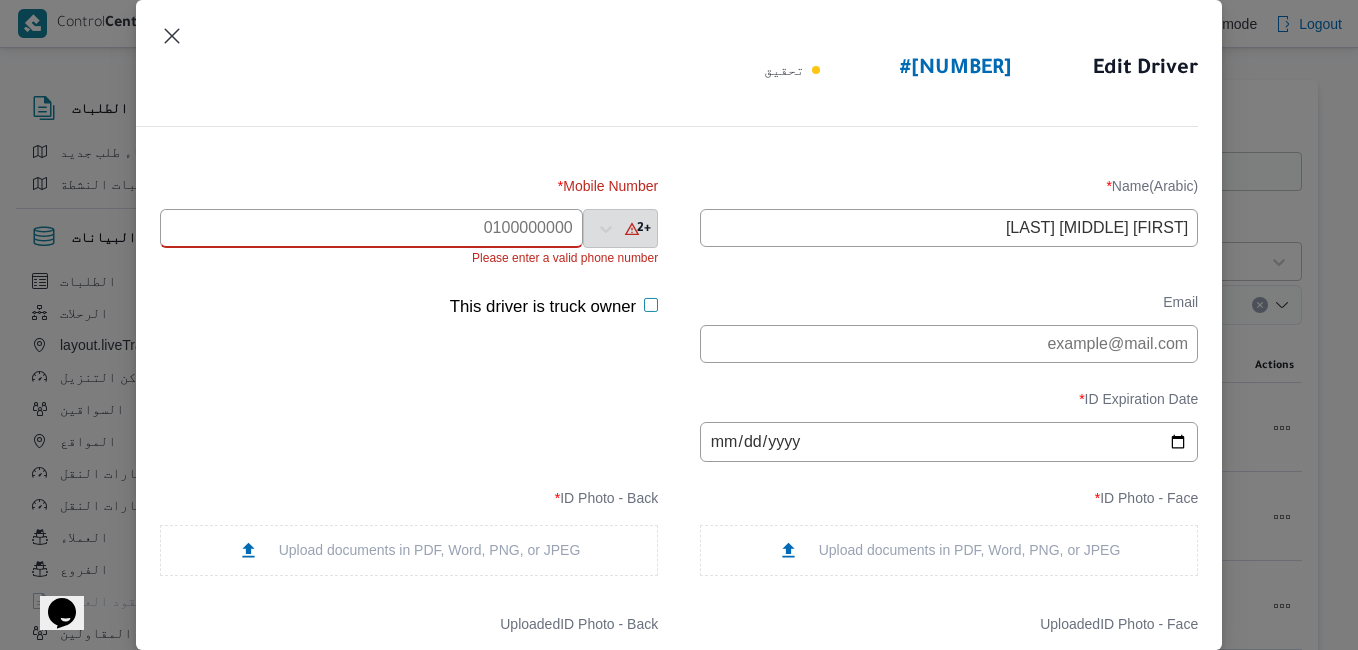 click at bounding box center (371, 228) 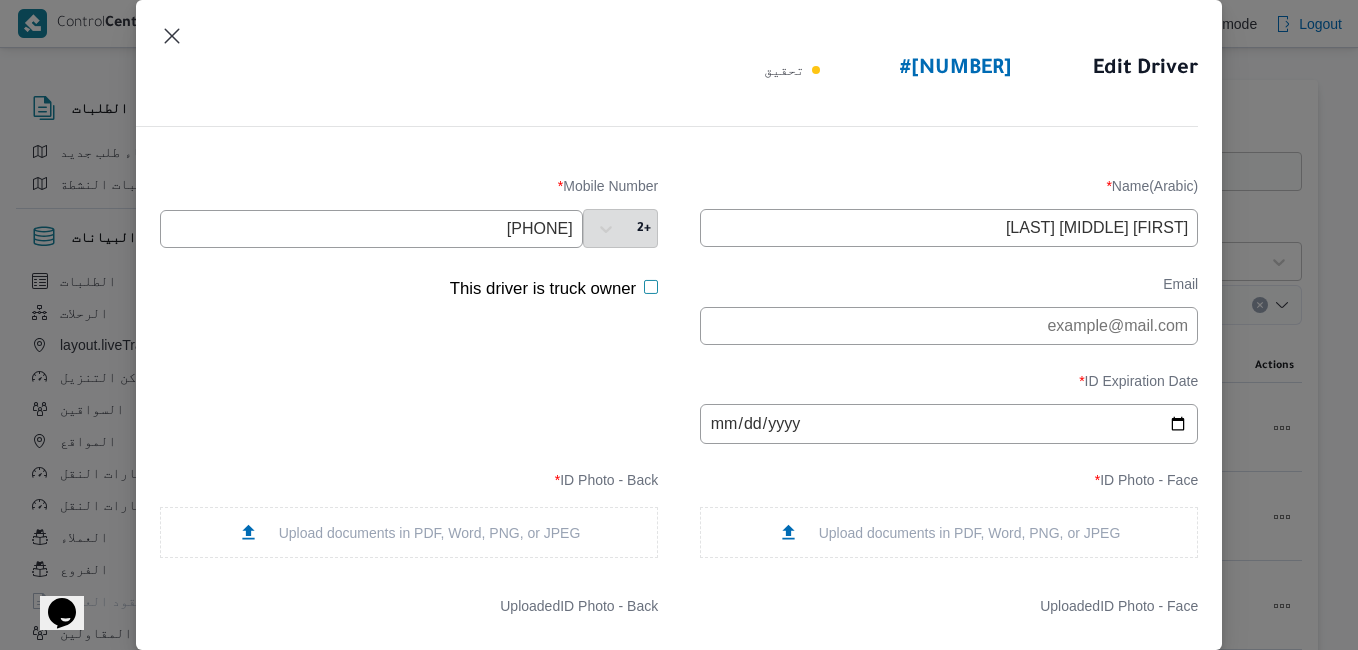 type on "[PHONE]" 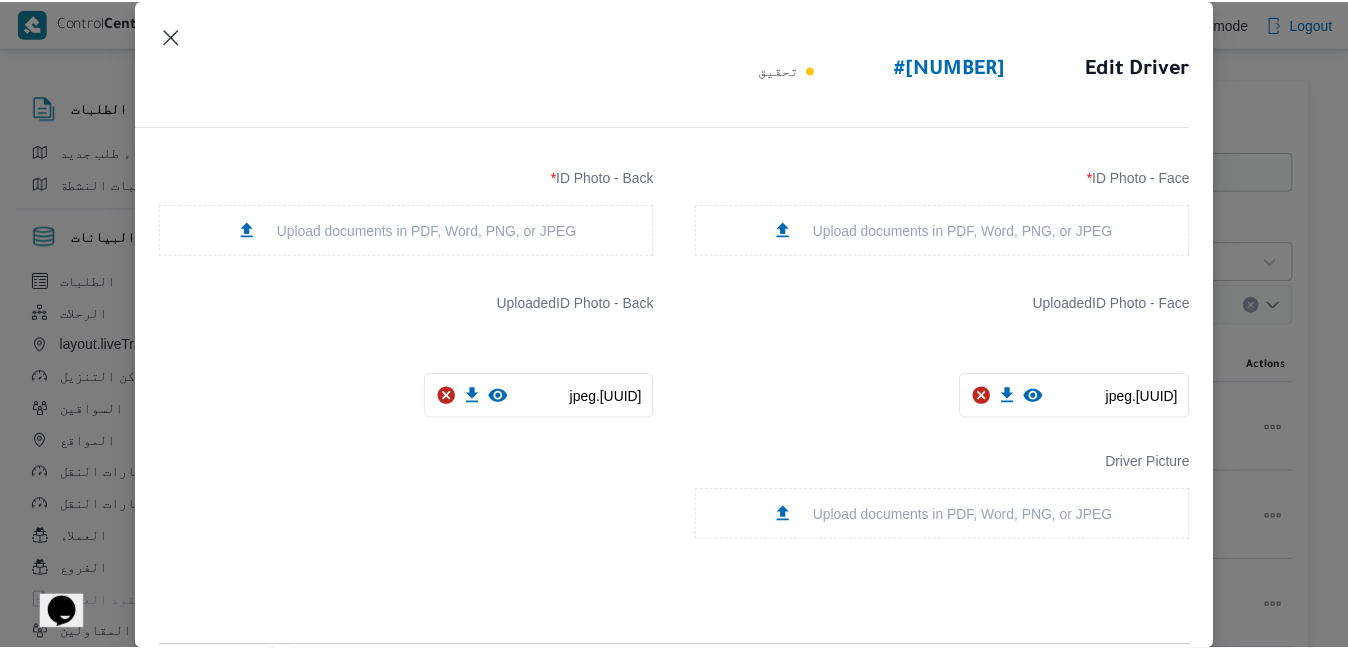 scroll, scrollTop: 472, scrollLeft: 0, axis: vertical 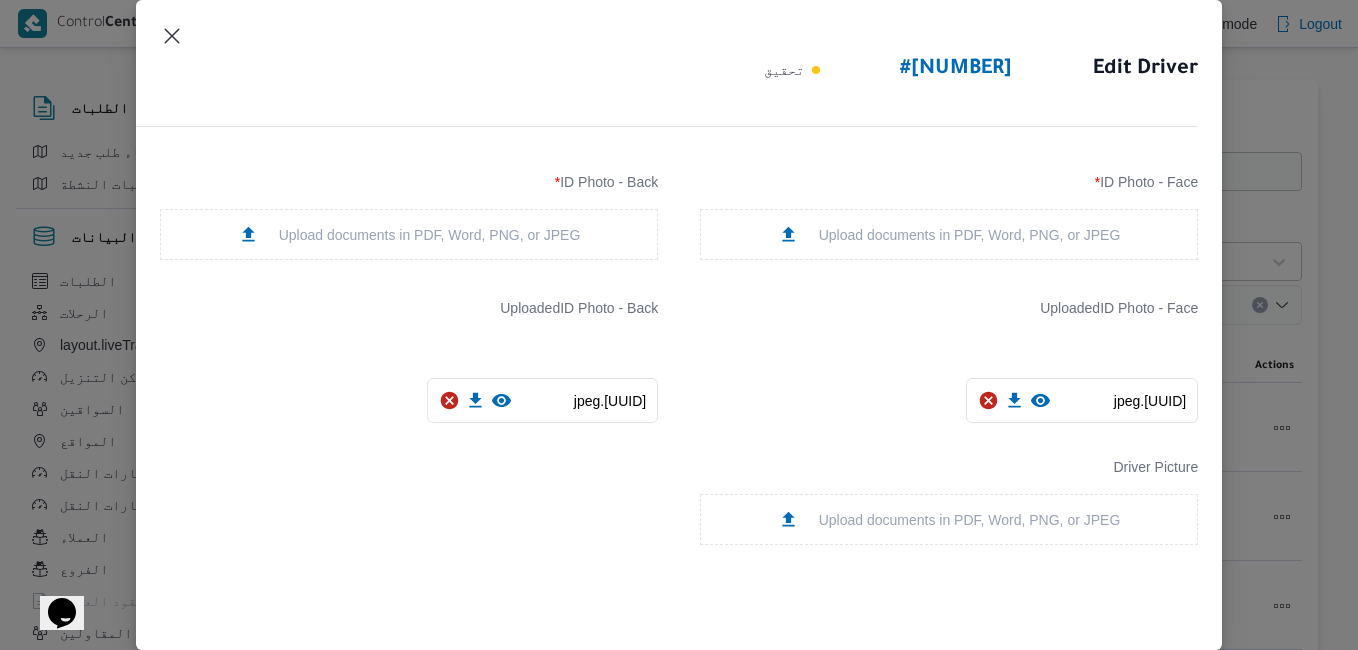 click 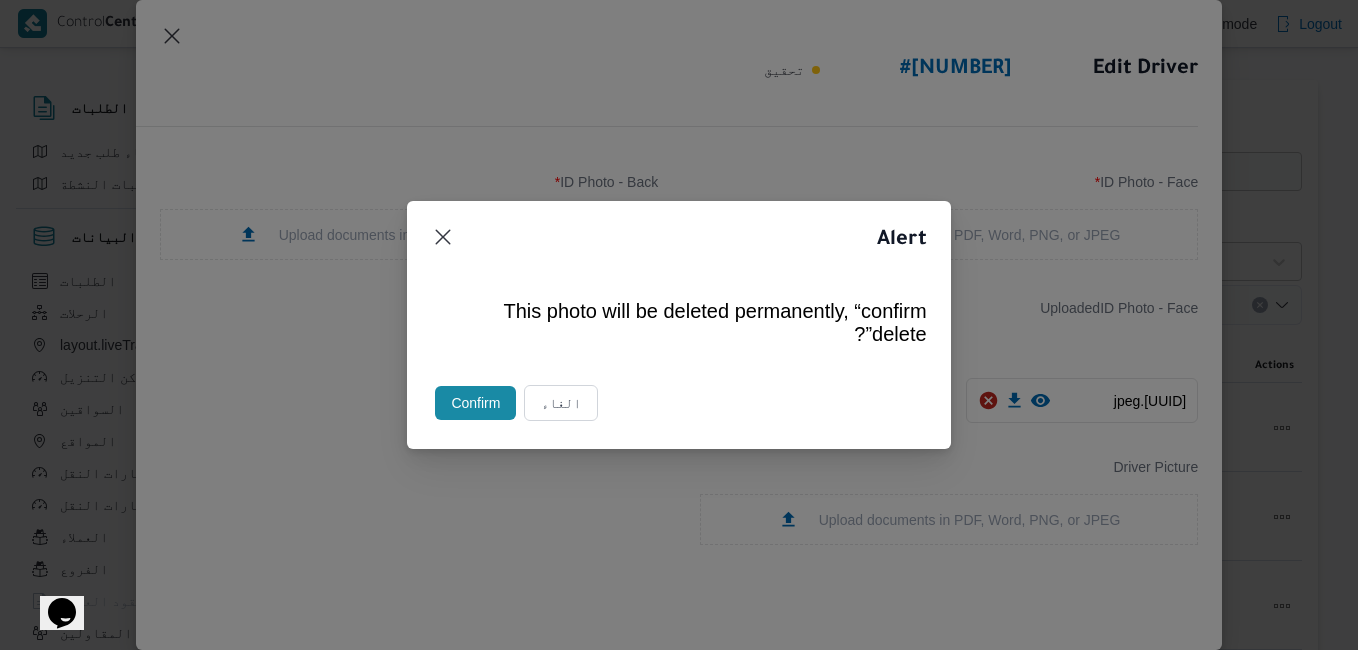 click on "Confirm" at bounding box center (475, 403) 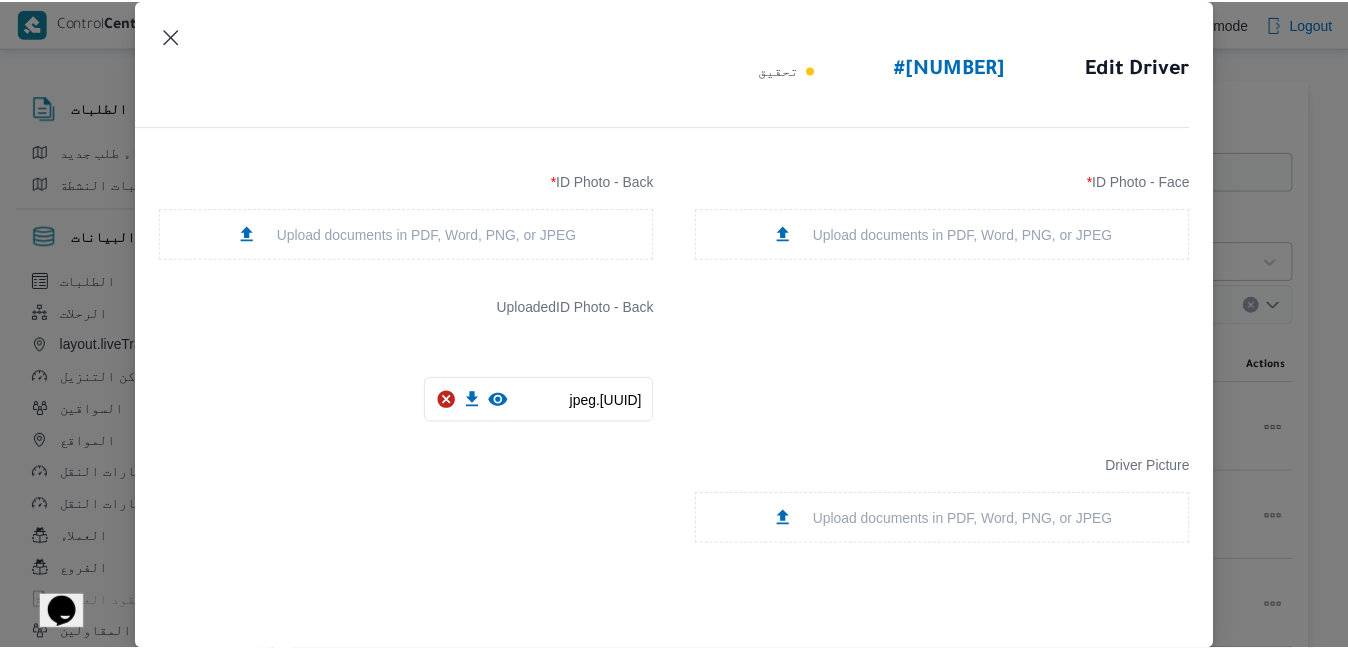 scroll, scrollTop: 0, scrollLeft: 0, axis: both 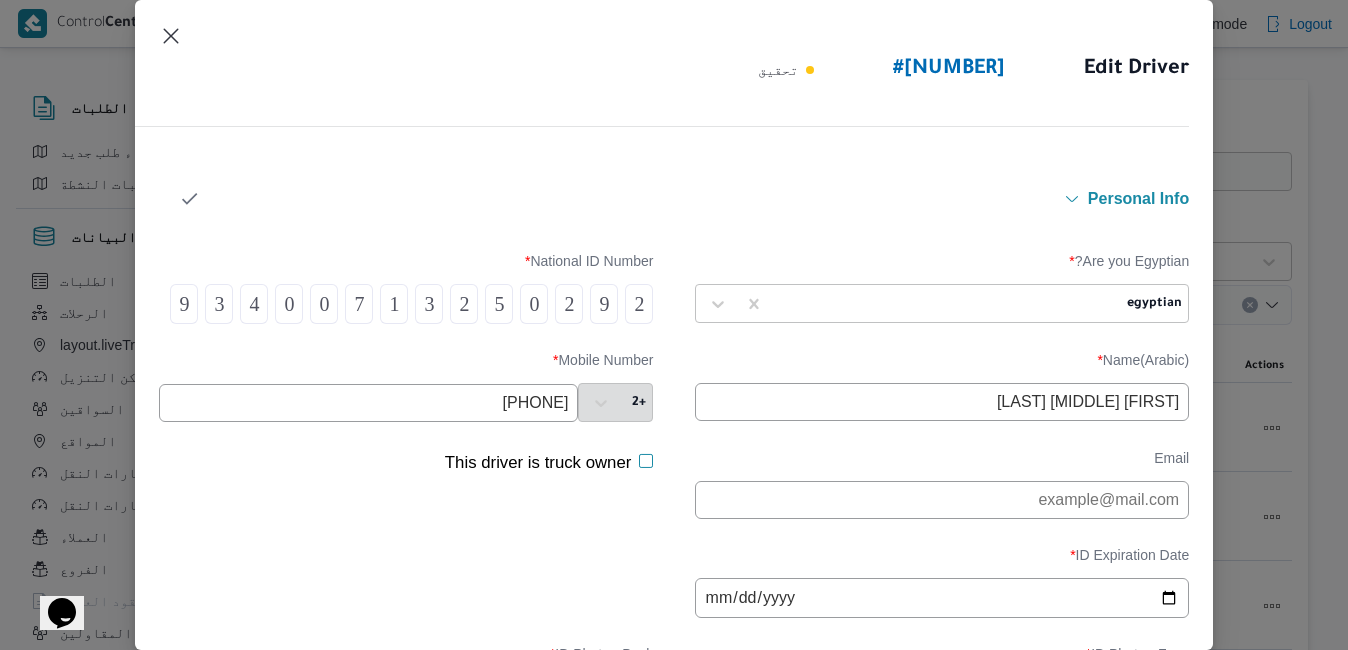 click on "[PHONE]" at bounding box center (369, 403) 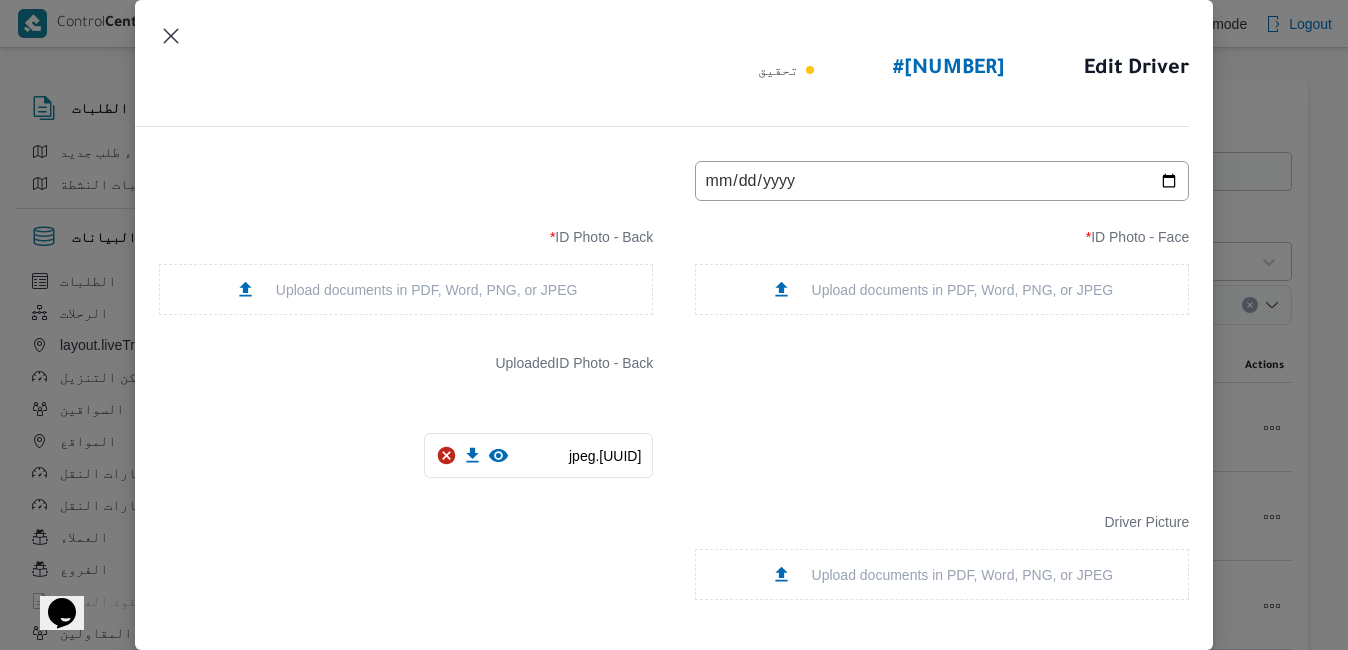 scroll, scrollTop: 421, scrollLeft: 0, axis: vertical 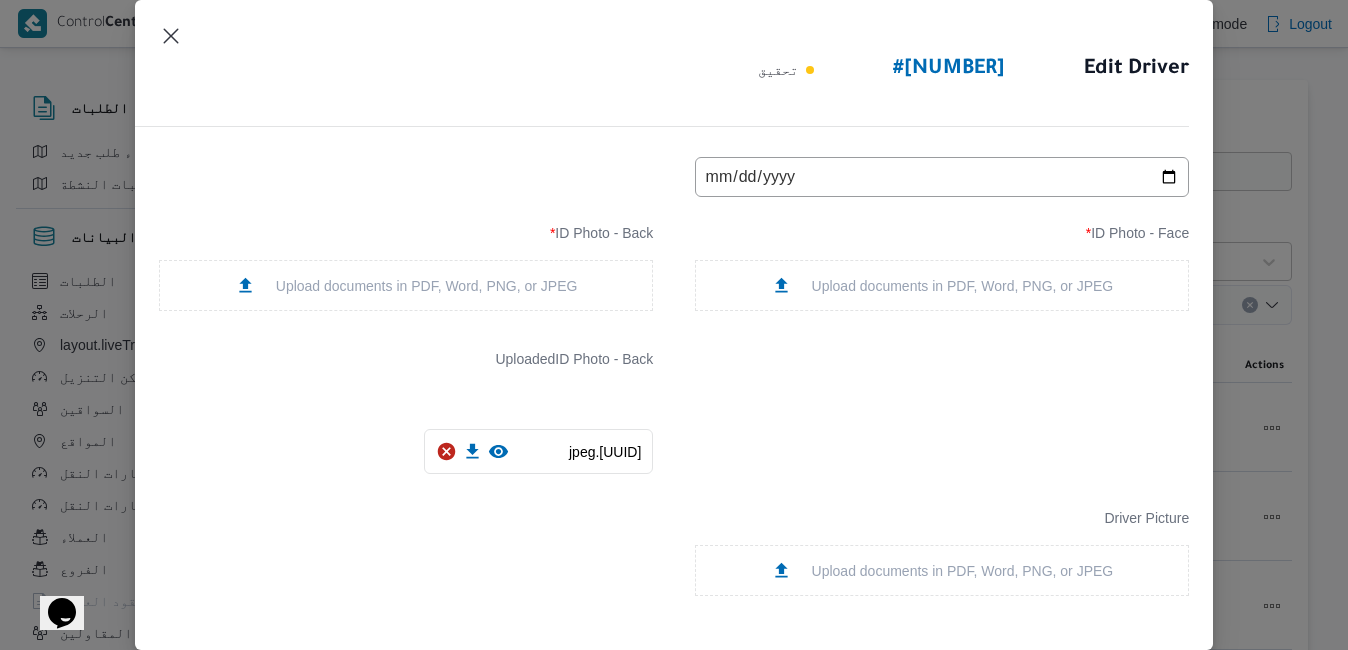 click 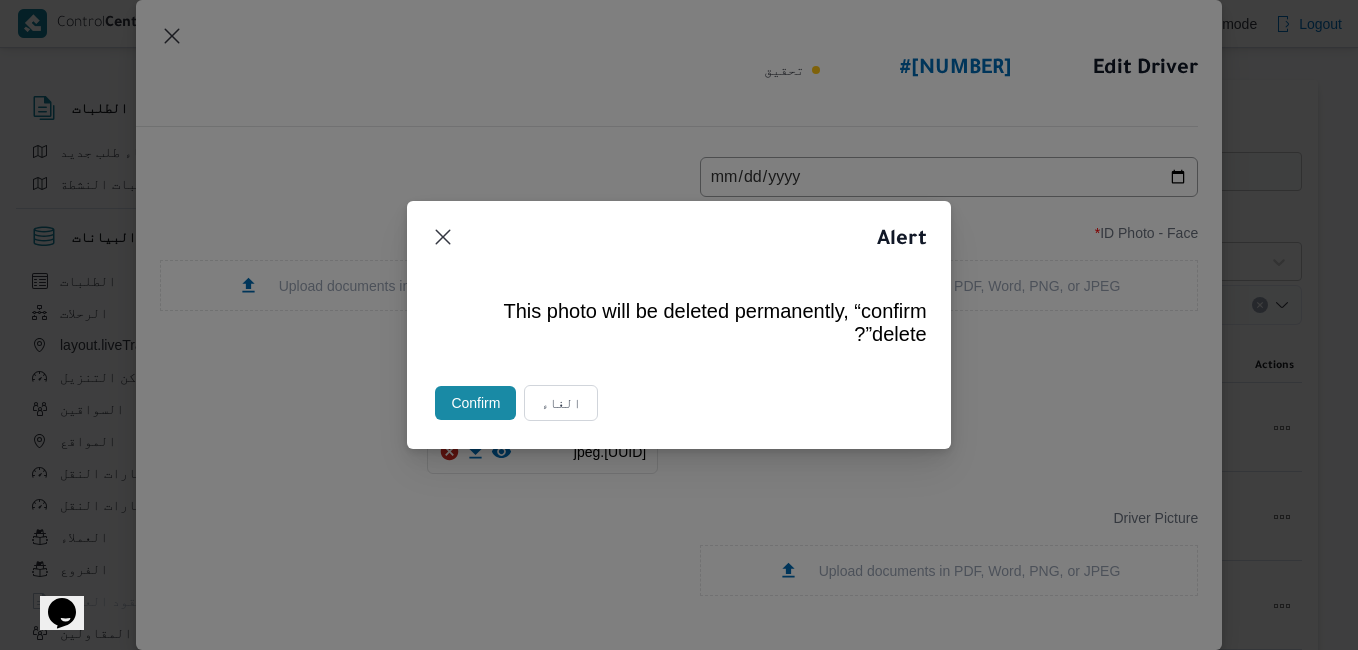 click on "Confirm" at bounding box center [475, 403] 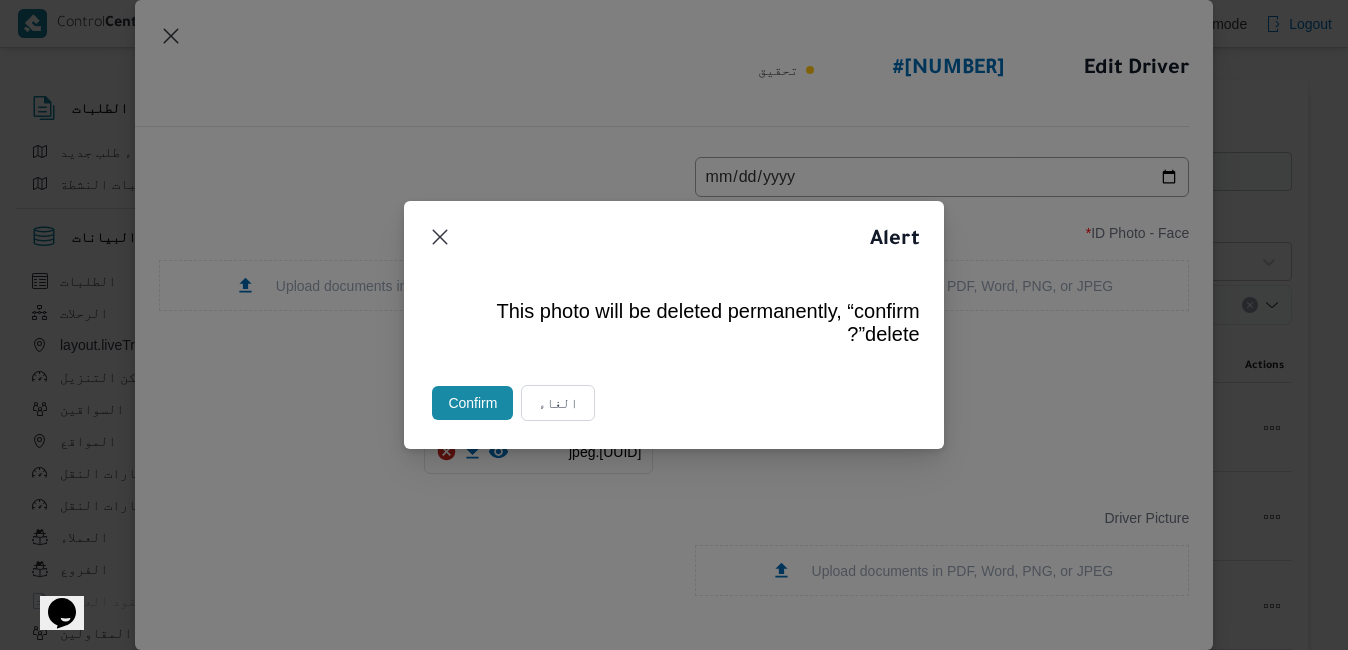 scroll, scrollTop: 0, scrollLeft: 0, axis: both 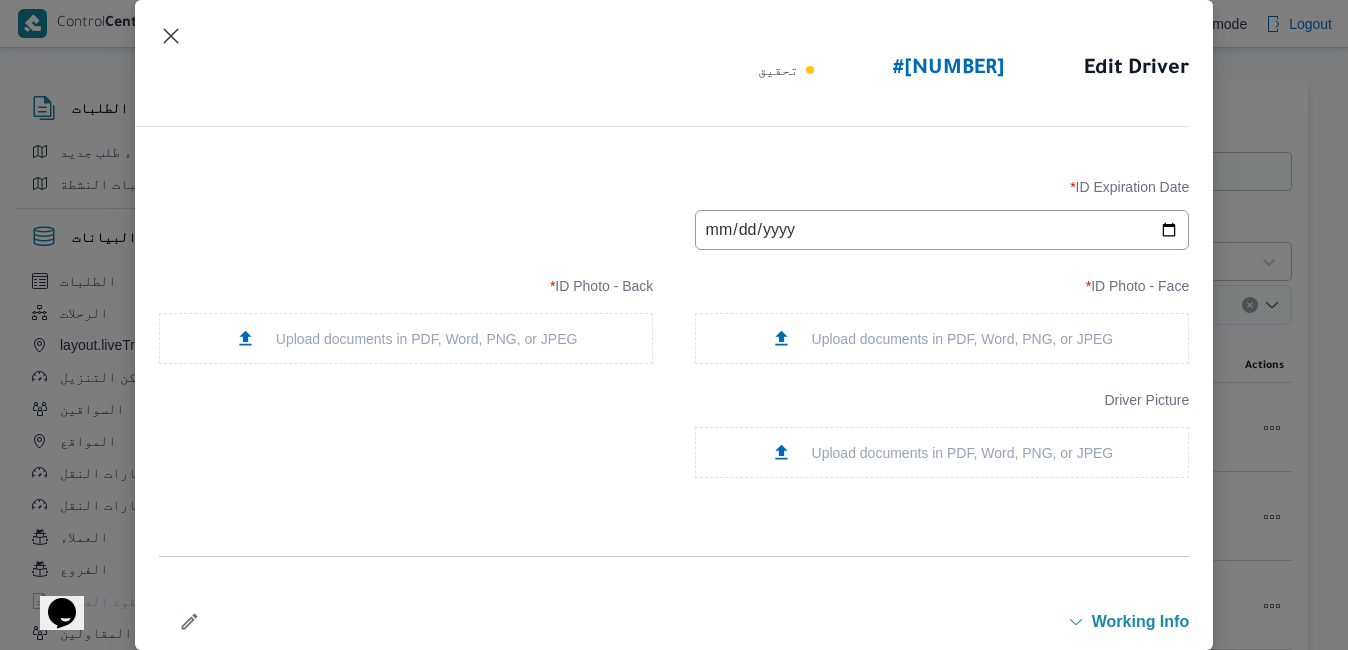 click on "Upload documents in PDF, Word, PNG, or JPEG" at bounding box center (942, 338) 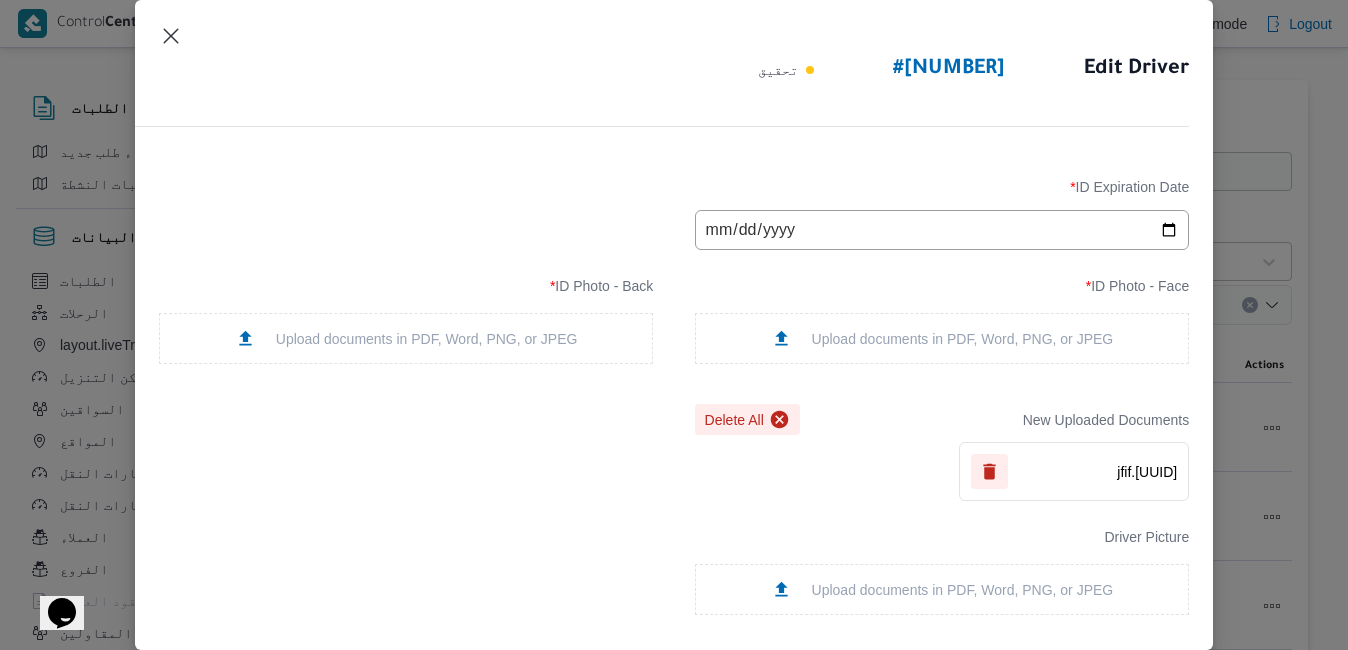 click on "Upload documents in PDF, Word, PNG, or JPEG" at bounding box center (406, 338) 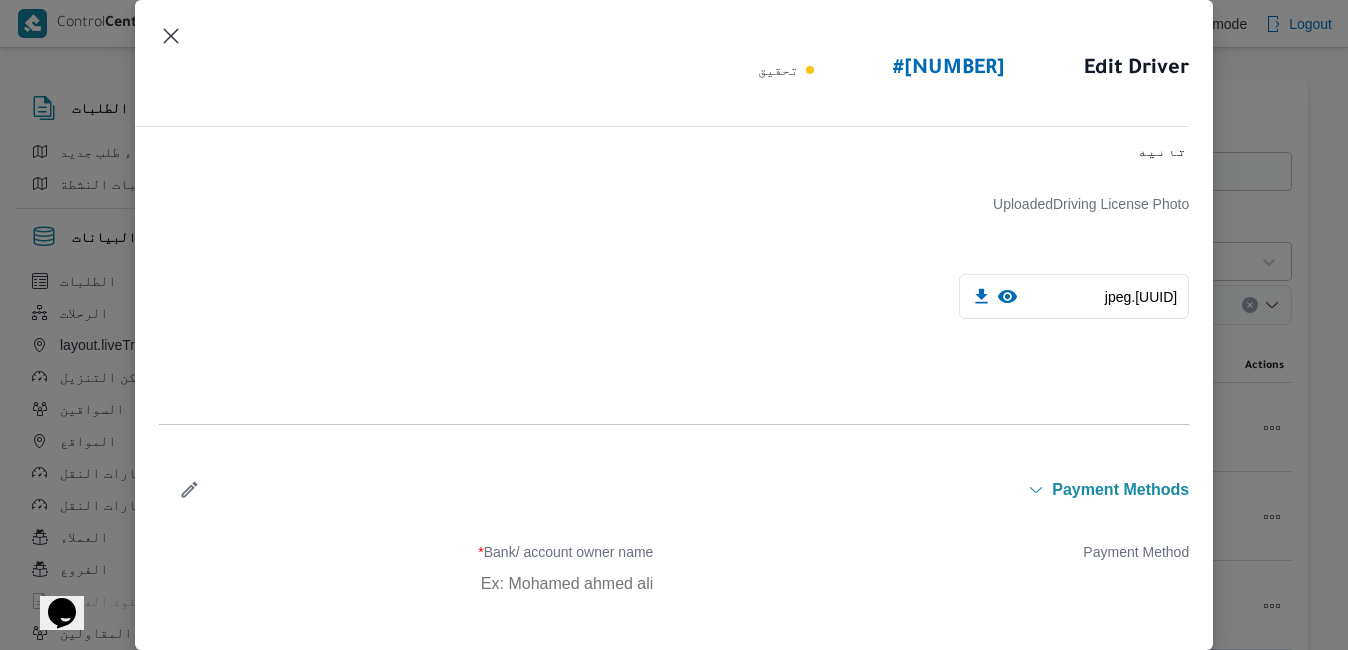 scroll, scrollTop: 1158, scrollLeft: 0, axis: vertical 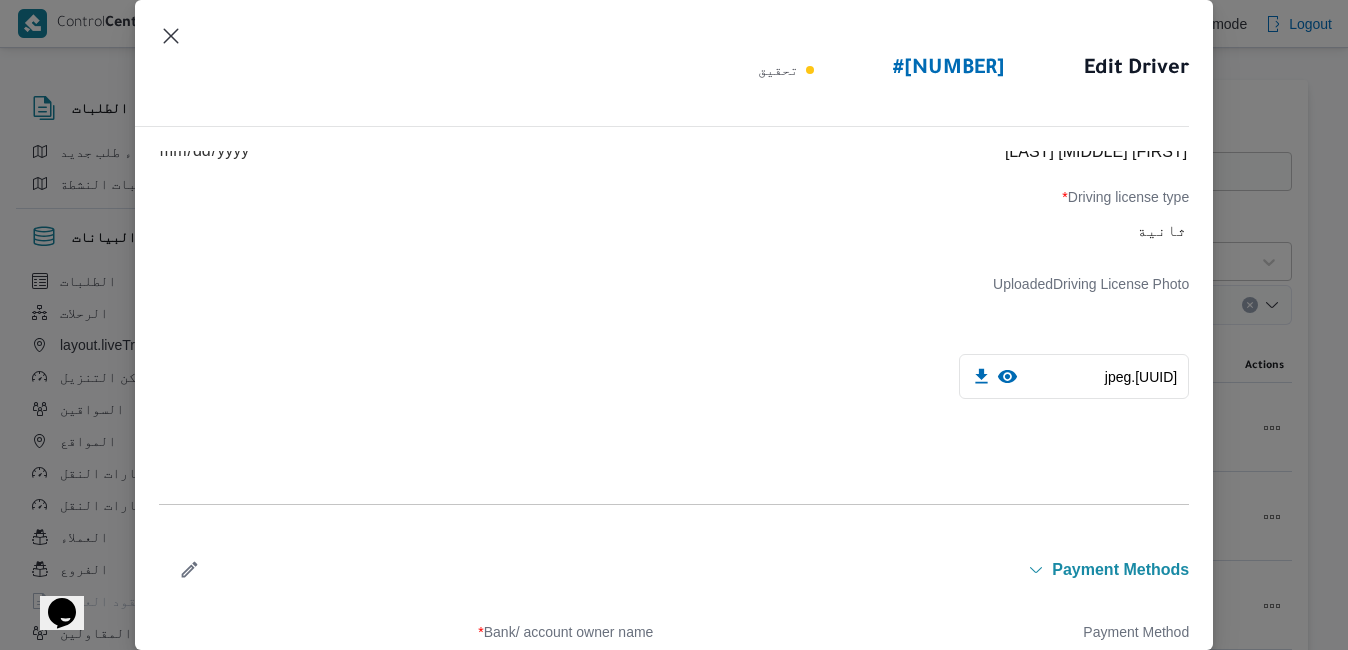 click 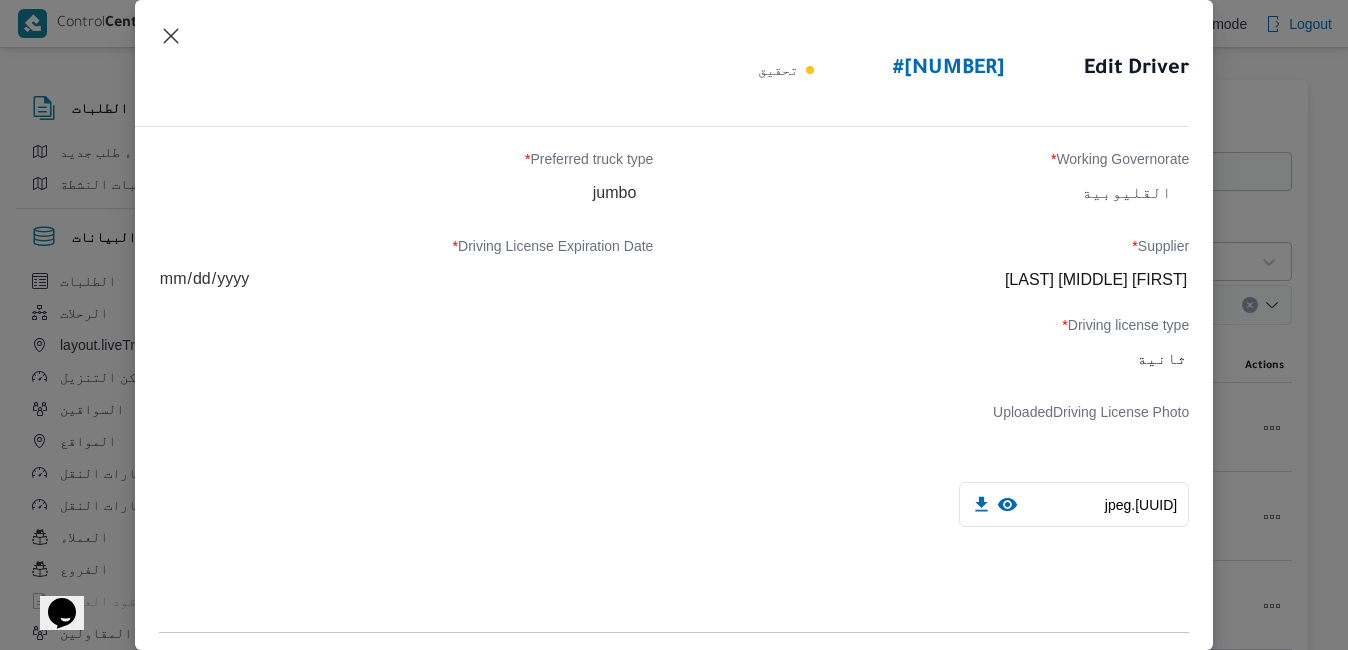 scroll, scrollTop: 1061, scrollLeft: 0, axis: vertical 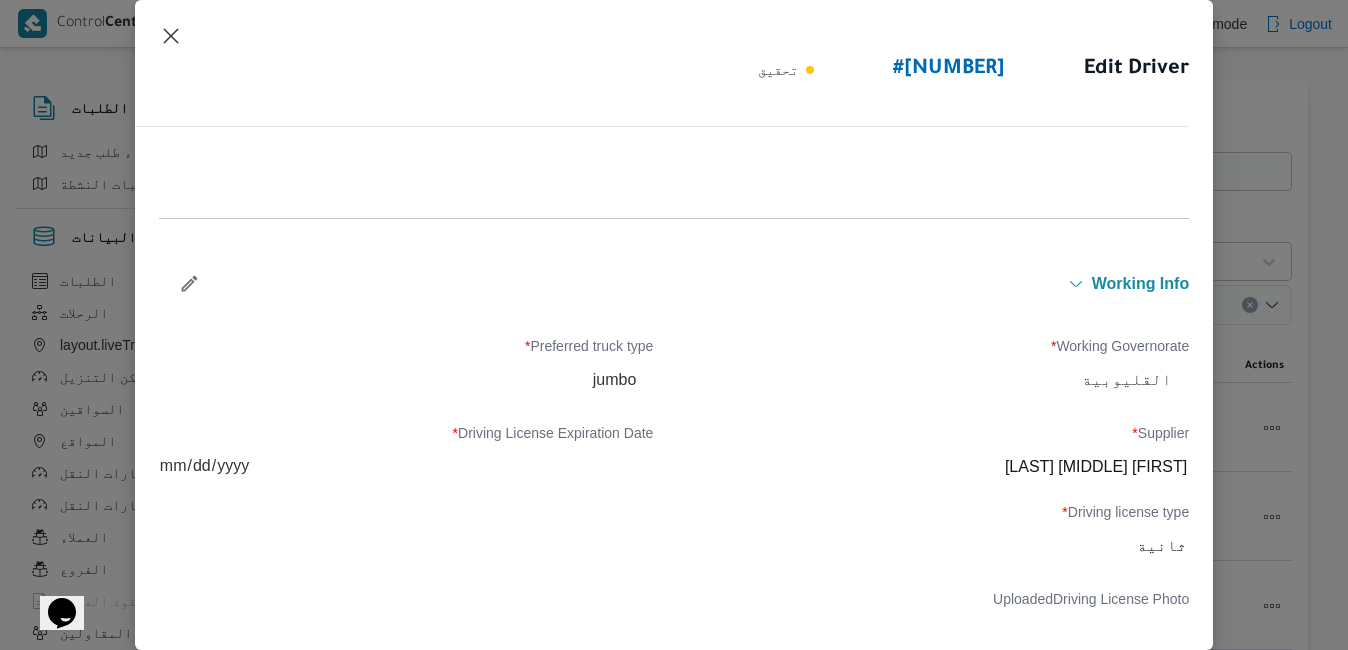 click 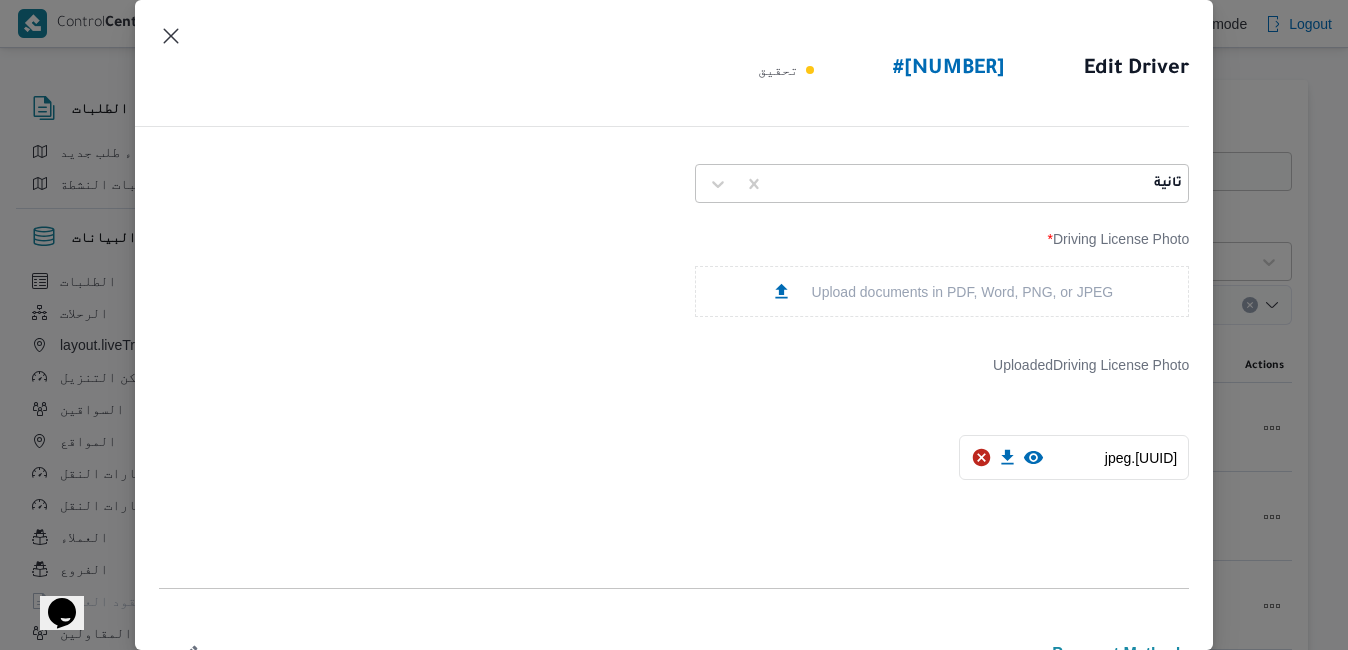 scroll, scrollTop: 1247, scrollLeft: 0, axis: vertical 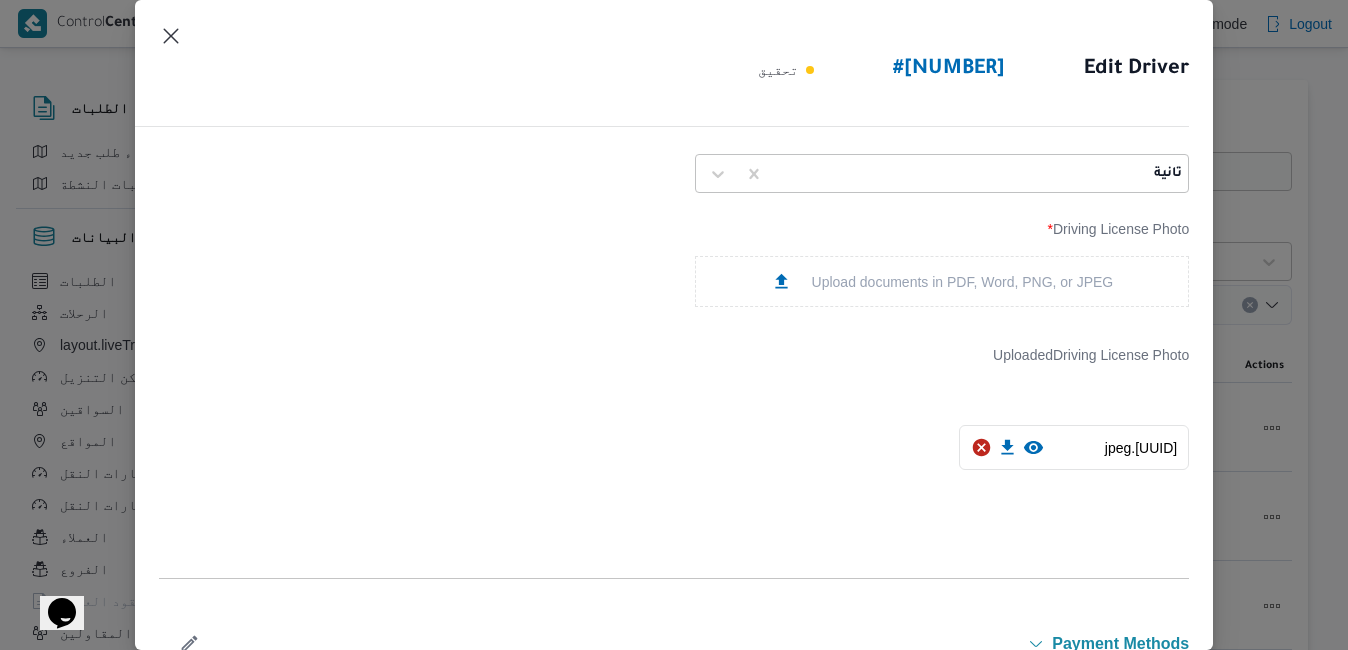 click 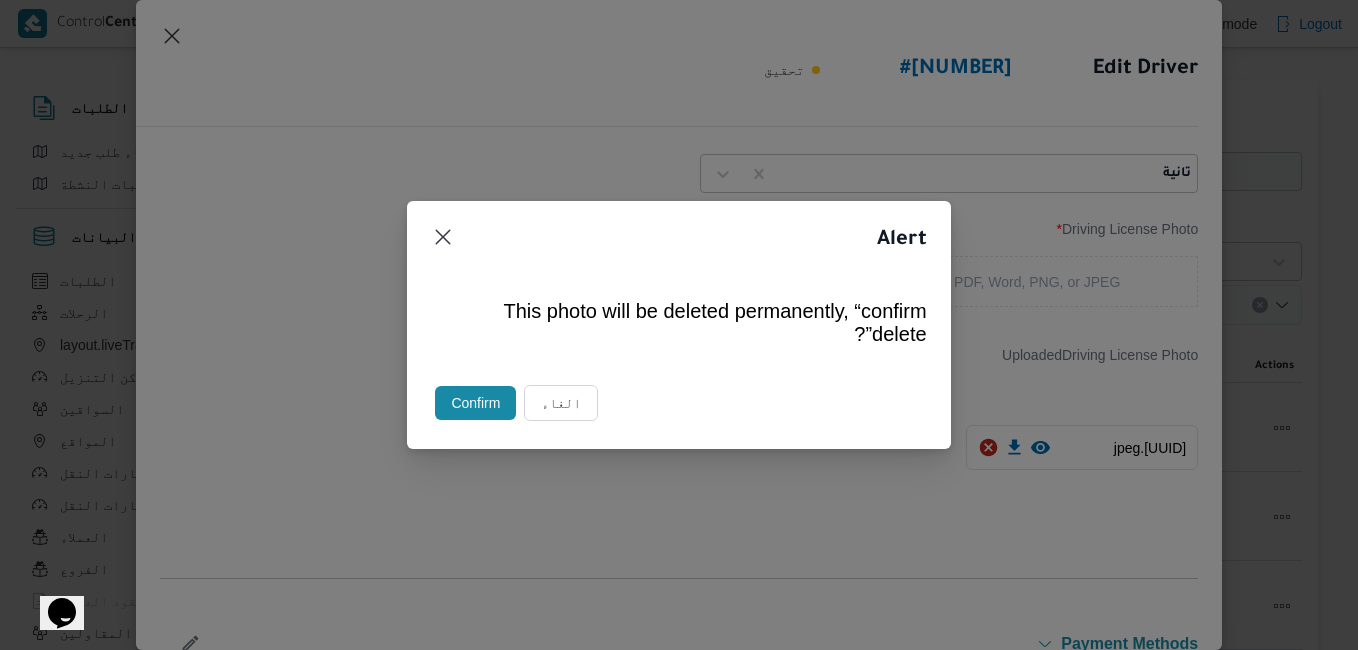 click on "Confirm" at bounding box center [475, 403] 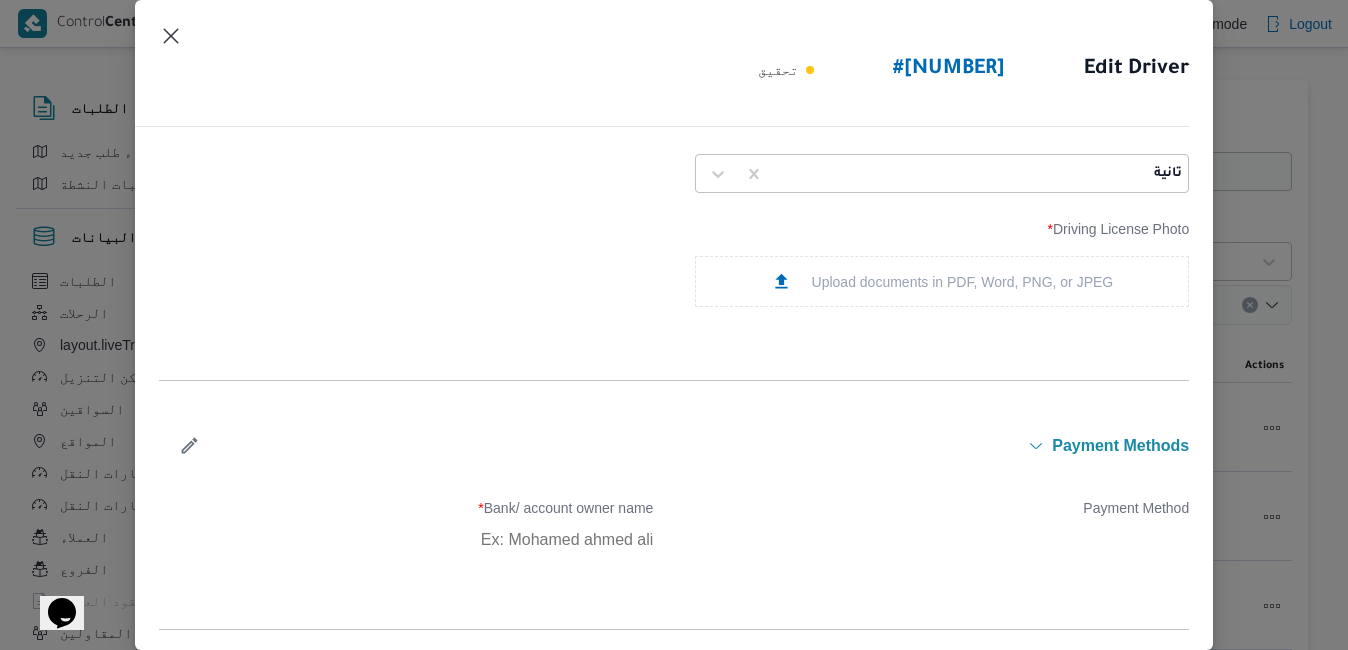 scroll, scrollTop: 831, scrollLeft: 0, axis: vertical 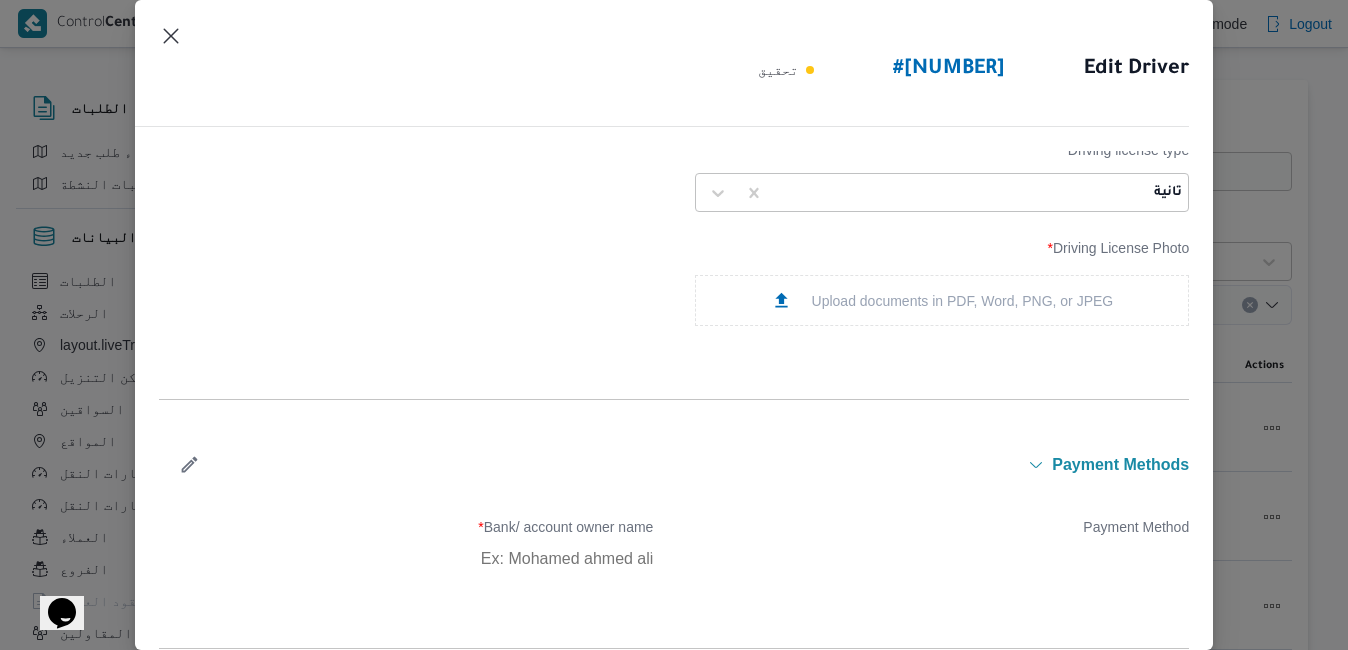 click on "Upload documents in PDF, Word, PNG, or JPEG" at bounding box center (942, 300) 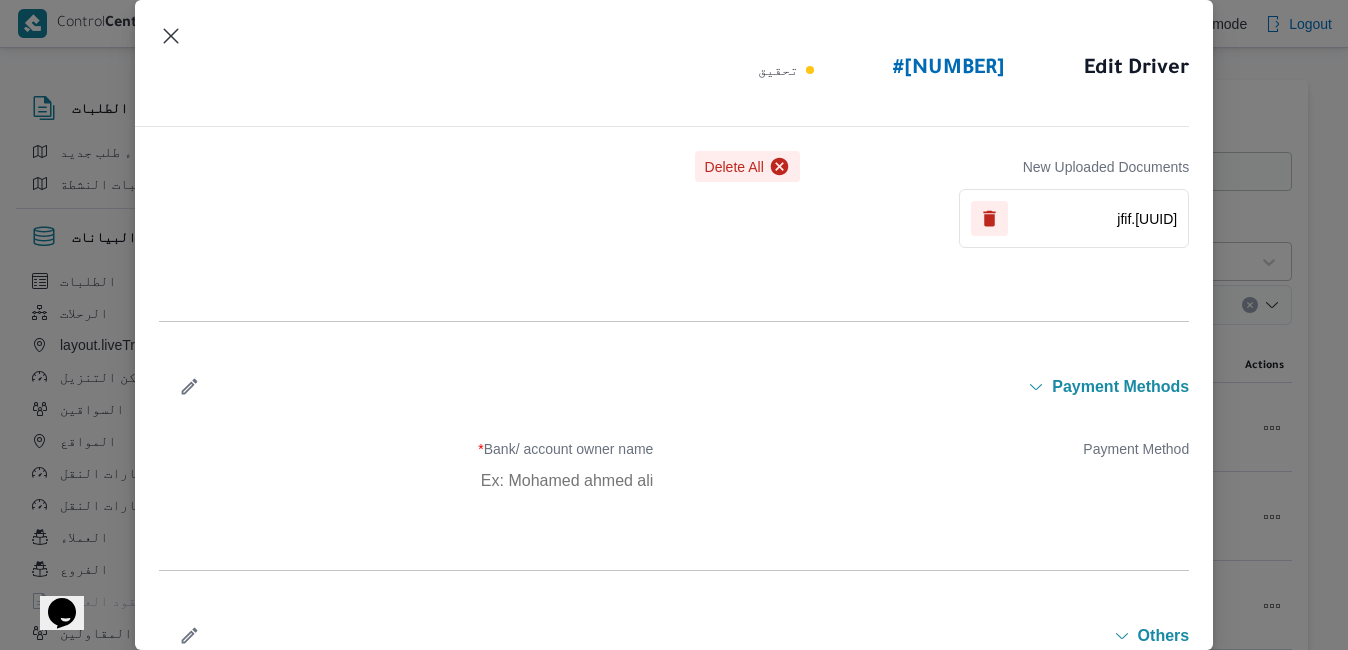 scroll, scrollTop: 1616, scrollLeft: 0, axis: vertical 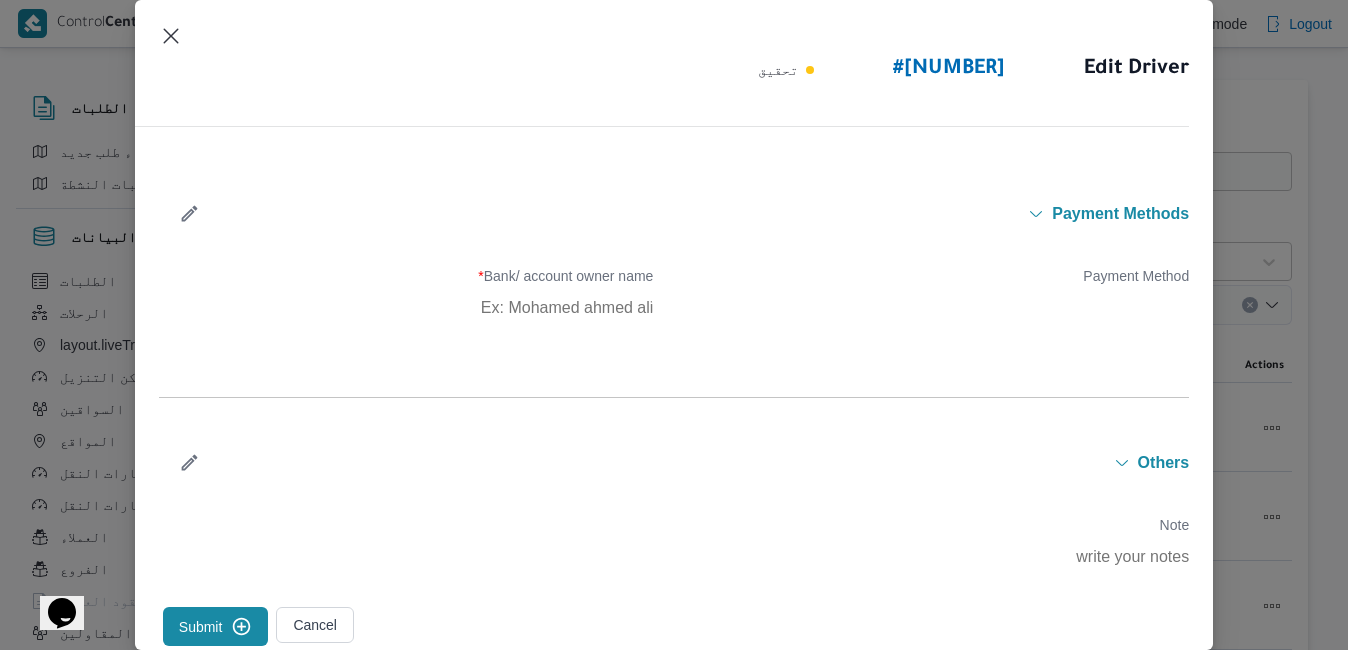 click on "Submit" at bounding box center (216, 626) 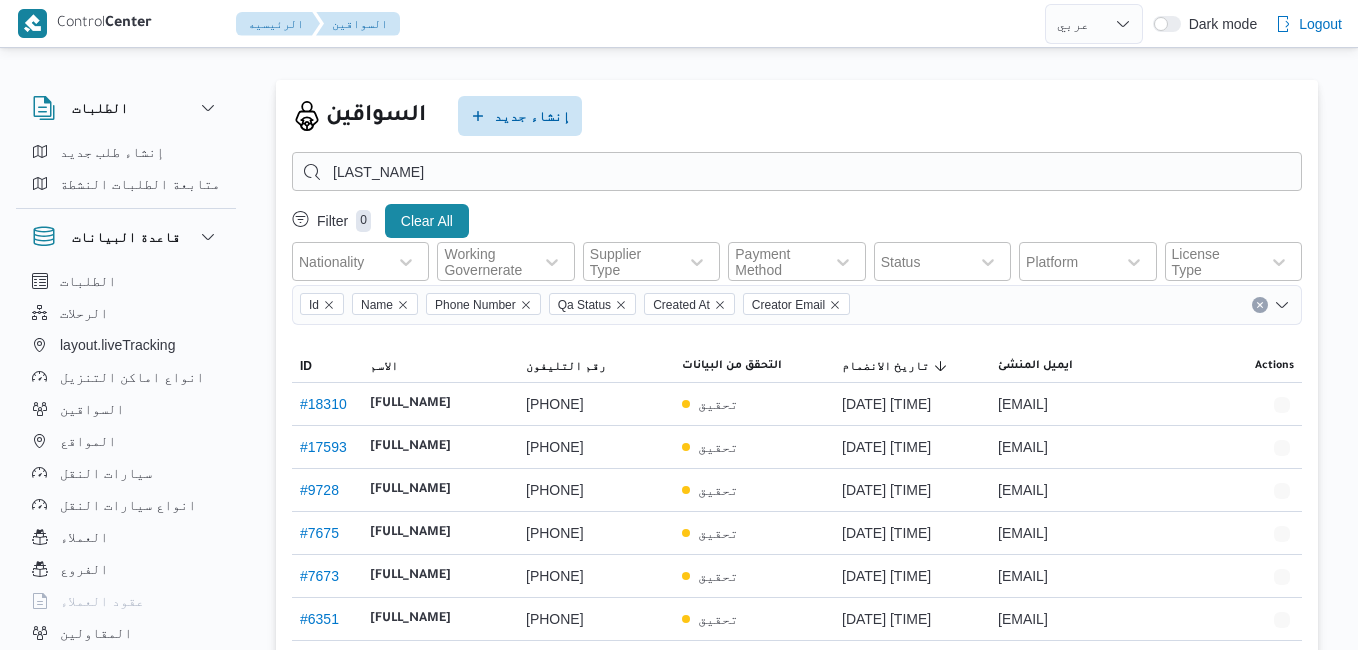 select on "ar" 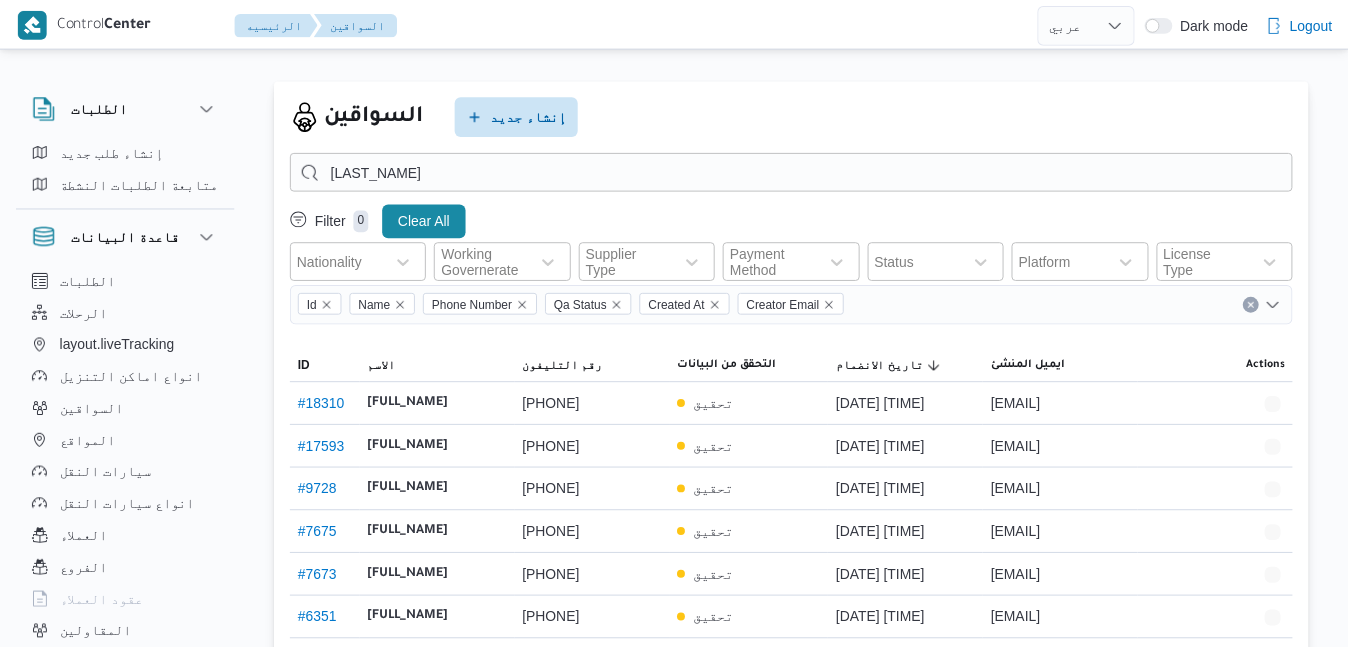scroll, scrollTop: 0, scrollLeft: 0, axis: both 